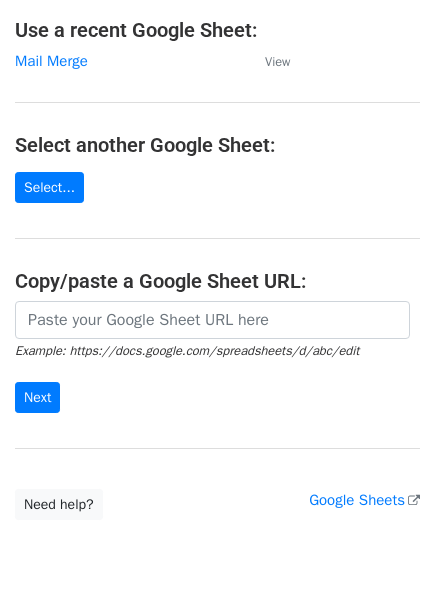 scroll, scrollTop: 0, scrollLeft: 0, axis: both 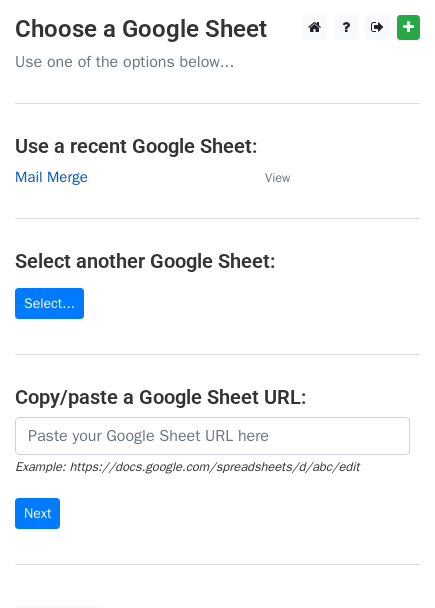 click on "Mail Merge" at bounding box center (51, 177) 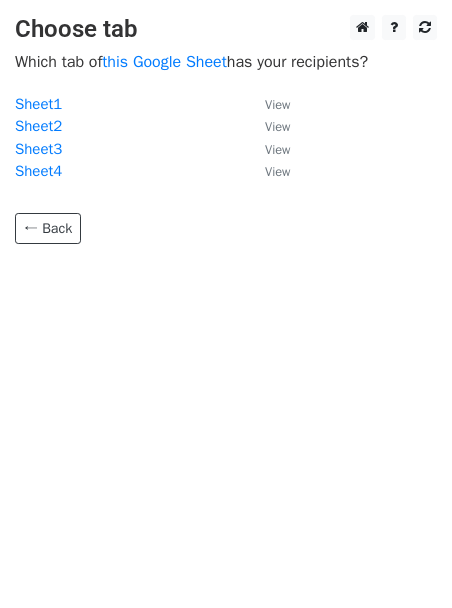scroll, scrollTop: 0, scrollLeft: 0, axis: both 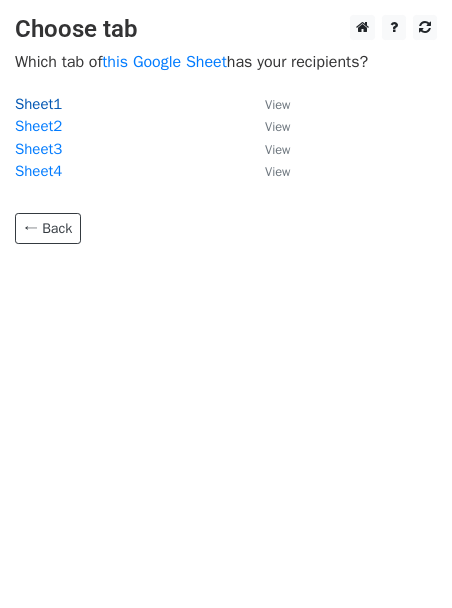 click on "Sheet1" at bounding box center (38, 104) 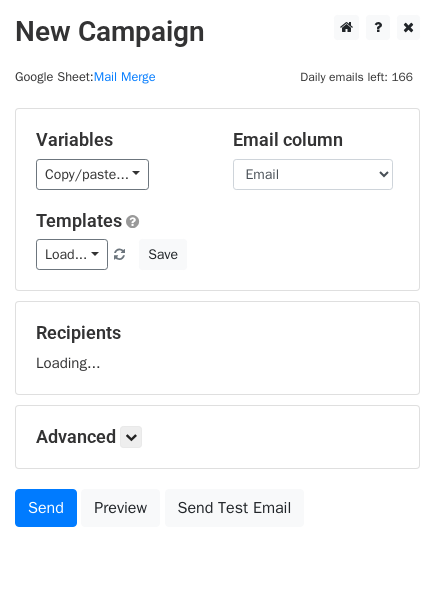 scroll, scrollTop: 0, scrollLeft: 0, axis: both 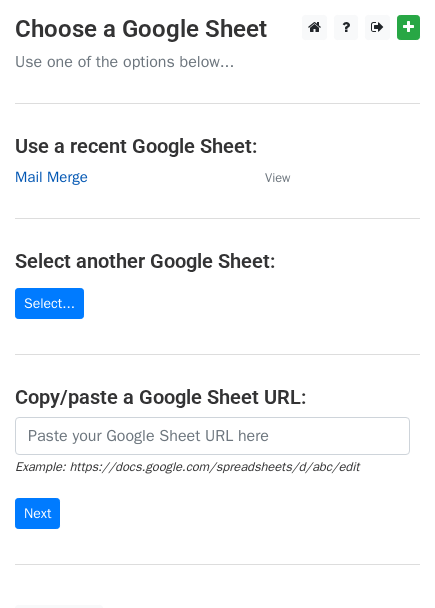 click on "Mail Merge" at bounding box center [51, 177] 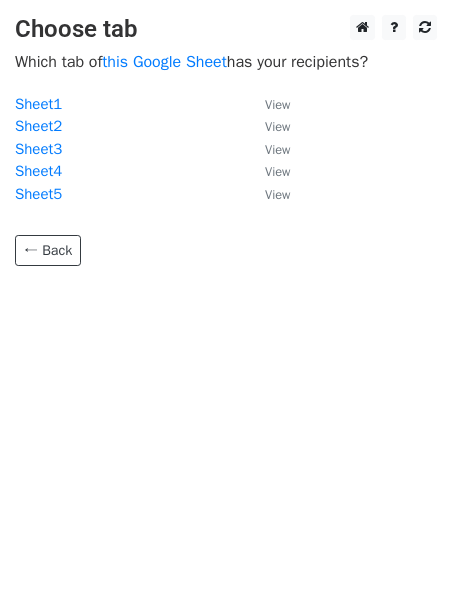 scroll, scrollTop: 0, scrollLeft: 0, axis: both 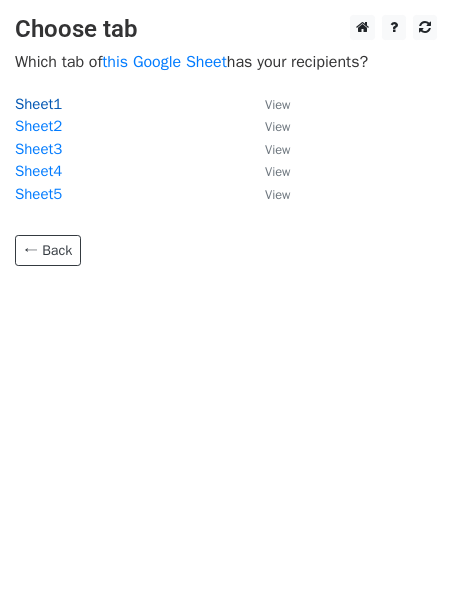 click on "Sheet1" at bounding box center (38, 104) 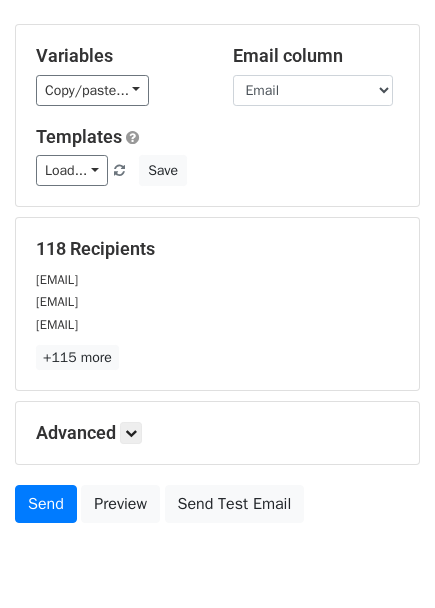 scroll, scrollTop: 170, scrollLeft: 0, axis: vertical 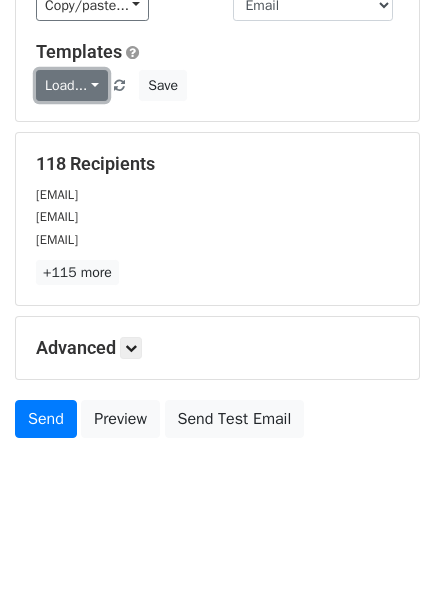 click on "Load..." at bounding box center [72, 85] 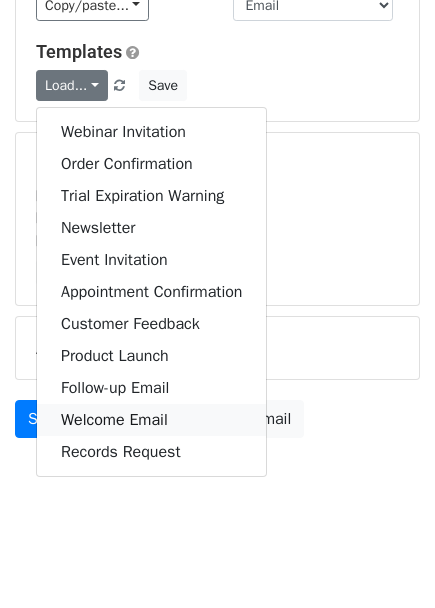 click on "Welcome Email" at bounding box center [151, 420] 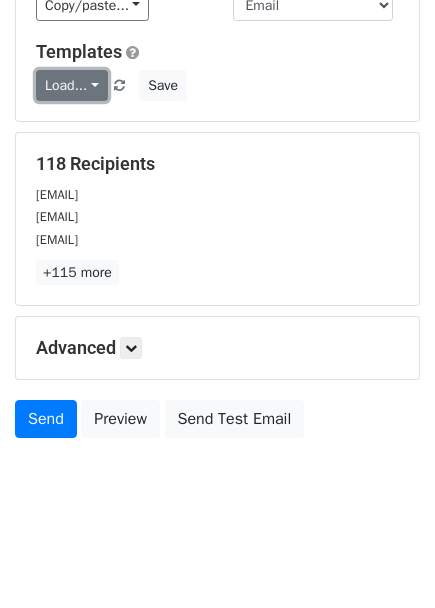 click on "Load..." at bounding box center (72, 85) 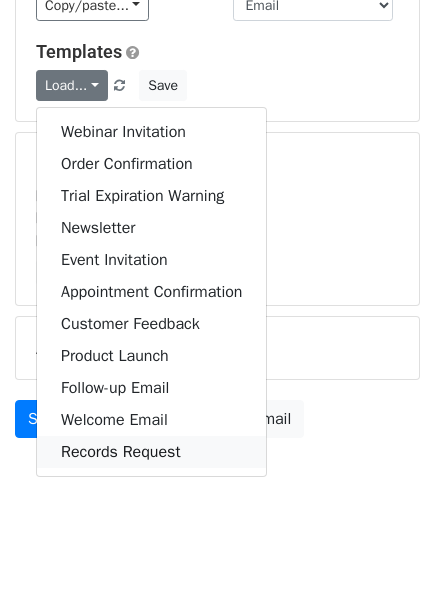 click on "Records Request" at bounding box center [151, 452] 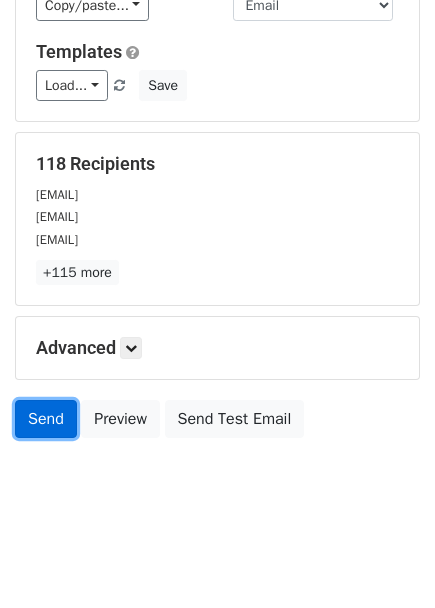 click on "Send" at bounding box center (46, 419) 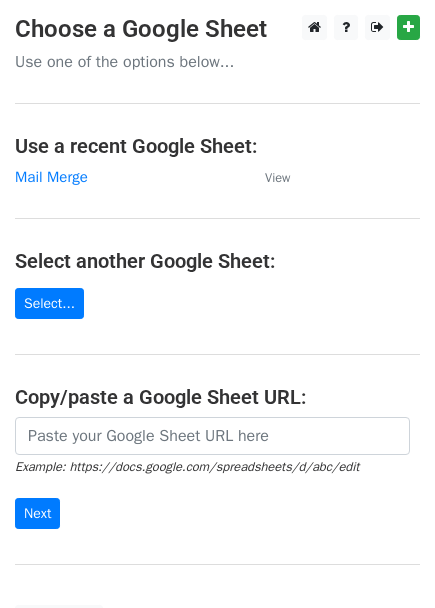 scroll, scrollTop: 0, scrollLeft: 0, axis: both 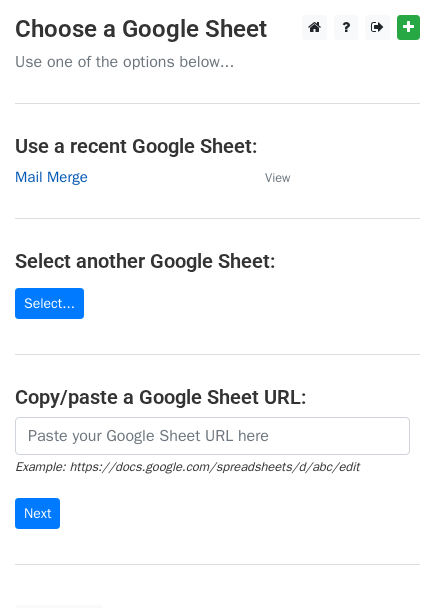click on "Mail Merge" at bounding box center [51, 177] 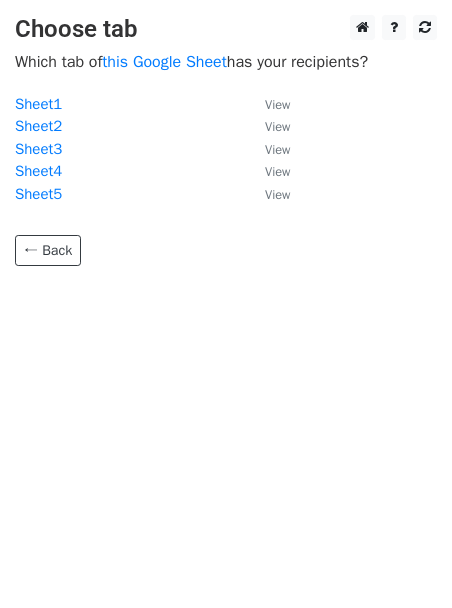 scroll, scrollTop: 0, scrollLeft: 0, axis: both 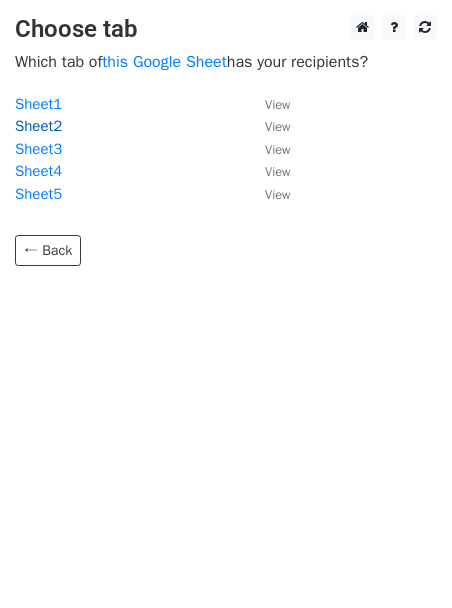 click on "Sheet2" at bounding box center (38, 126) 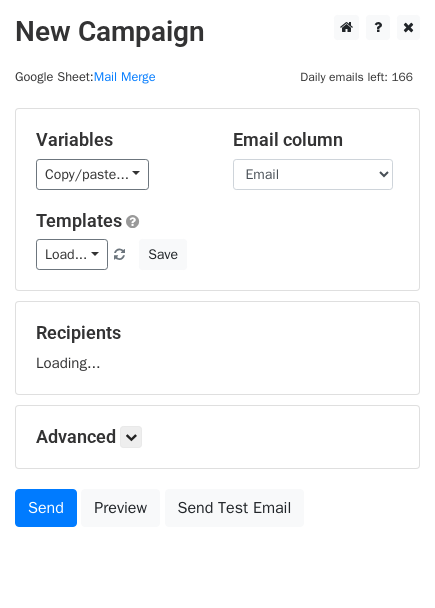 scroll, scrollTop: 0, scrollLeft: 0, axis: both 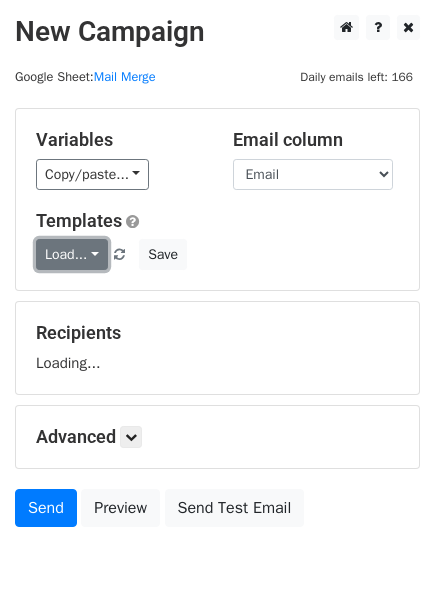 click on "Load..." at bounding box center (72, 254) 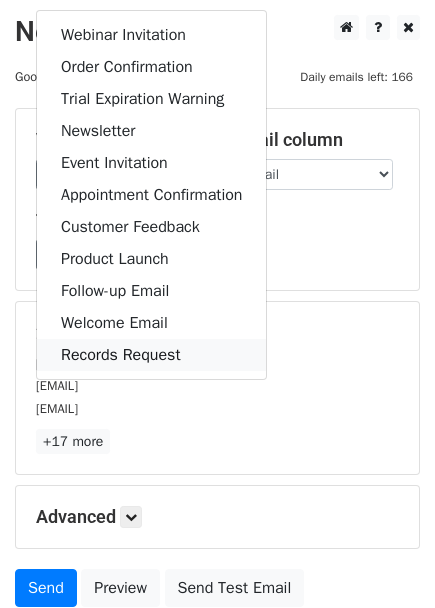 click on "Records Request" at bounding box center (151, 355) 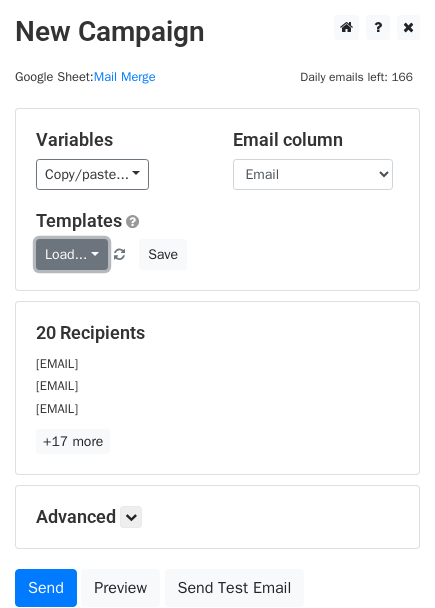 click on "Load..." at bounding box center (72, 254) 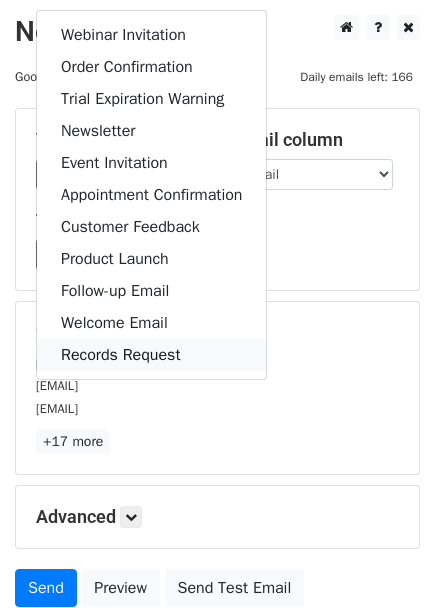 click on "Records Request" at bounding box center [151, 355] 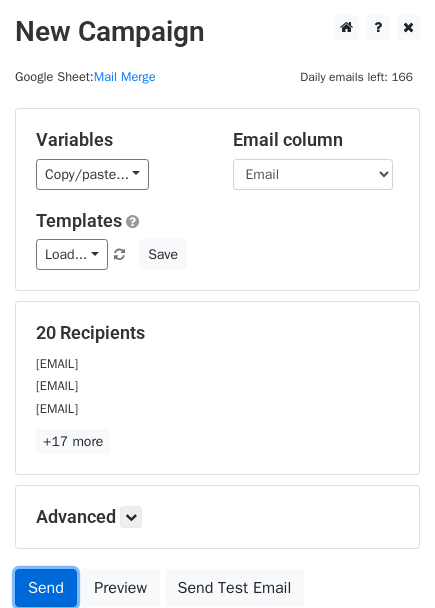 click on "Send" at bounding box center (46, 588) 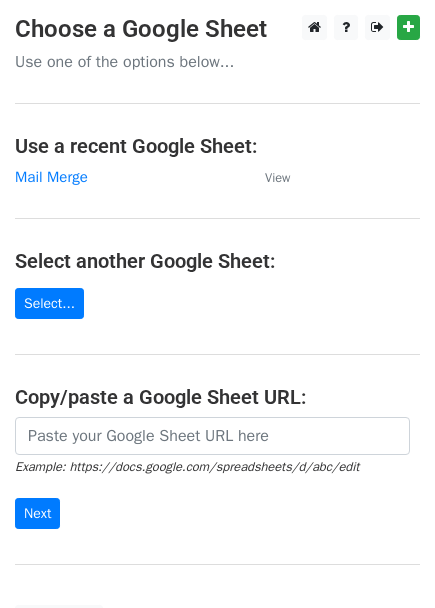scroll, scrollTop: 0, scrollLeft: 0, axis: both 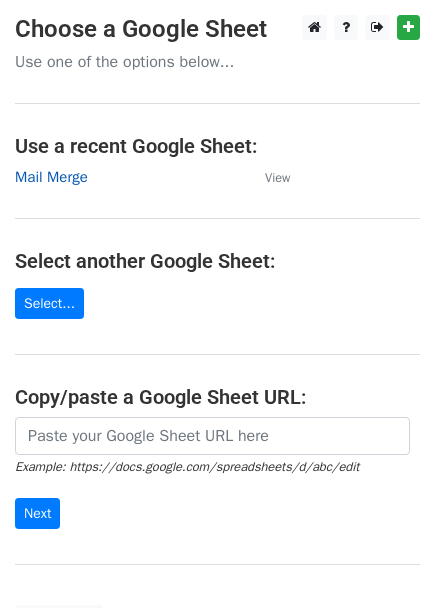 click on "Mail Merge" at bounding box center [51, 177] 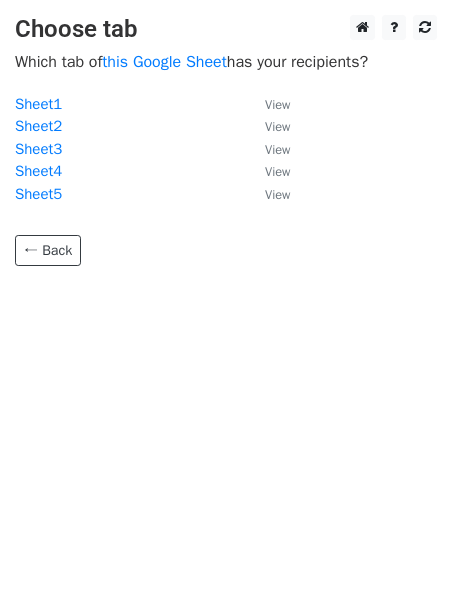 scroll, scrollTop: 0, scrollLeft: 0, axis: both 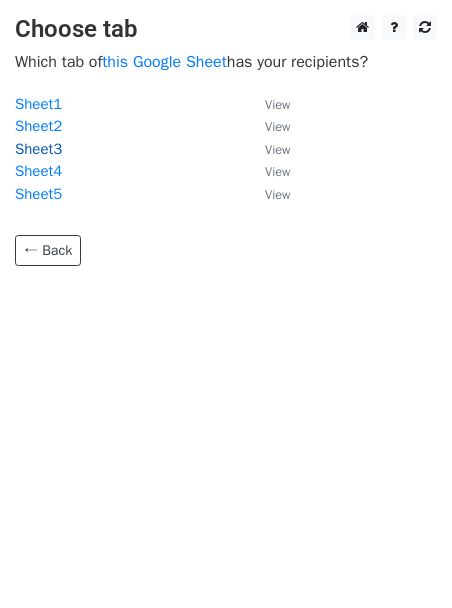 click on "Sheet3" at bounding box center [38, 149] 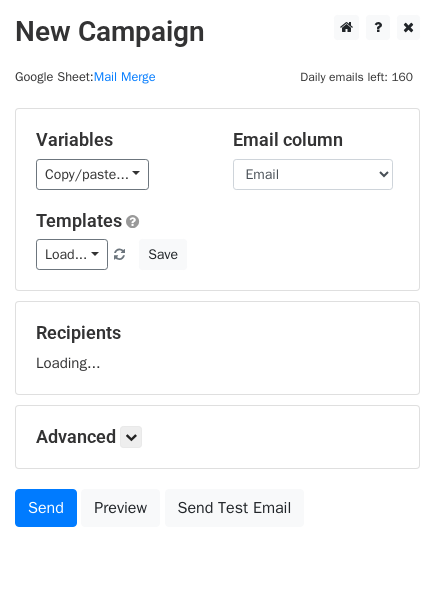 scroll, scrollTop: 0, scrollLeft: 0, axis: both 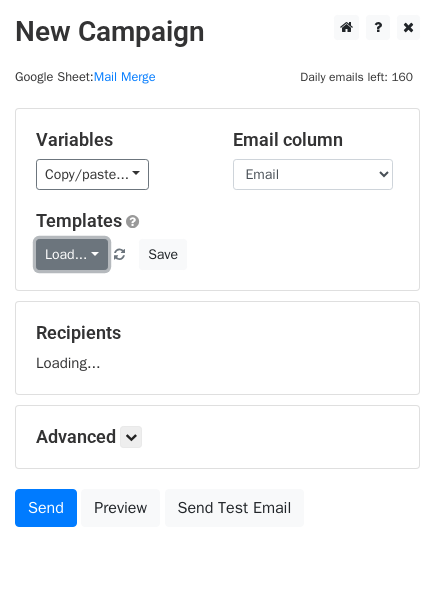 click on "Load..." at bounding box center [72, 254] 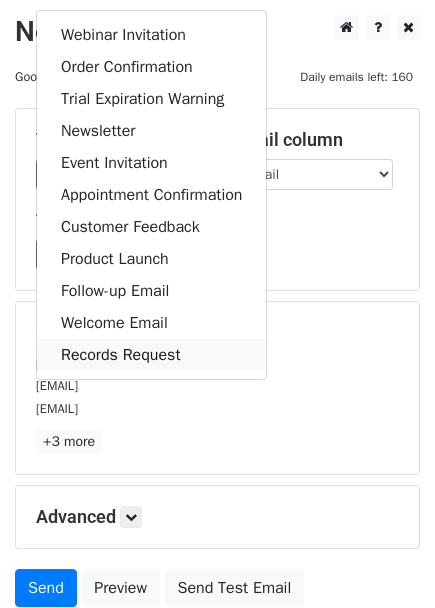 click on "Records Request" at bounding box center (151, 355) 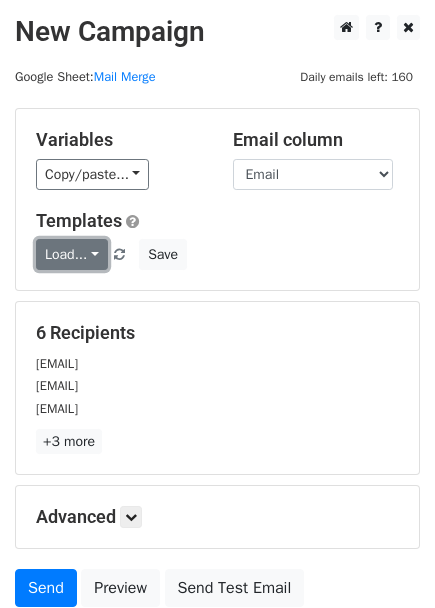 click on "Load..." at bounding box center [72, 254] 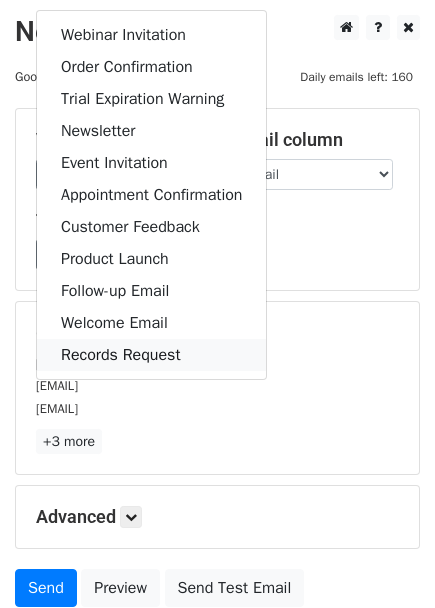 click on "Records Request" at bounding box center (151, 355) 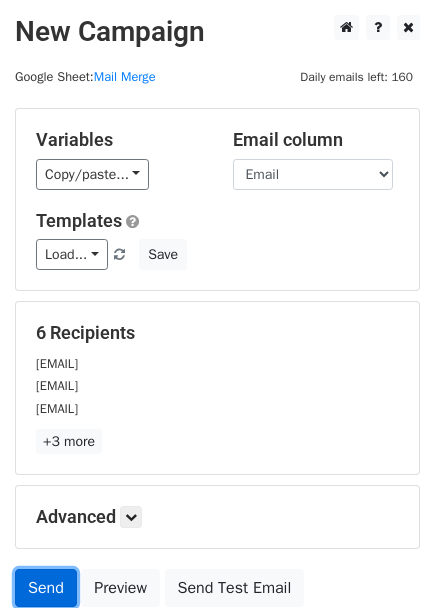 click on "Send" at bounding box center [46, 588] 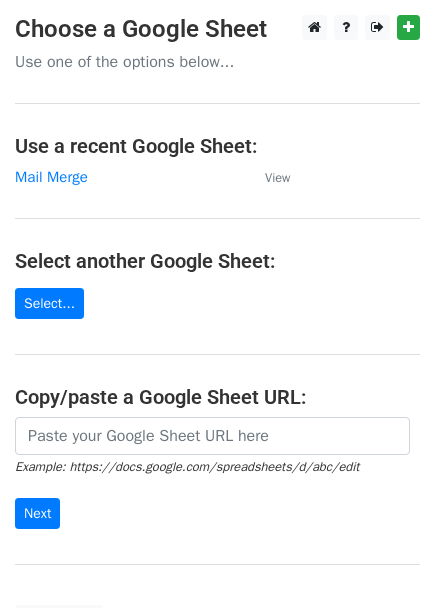scroll, scrollTop: 0, scrollLeft: 0, axis: both 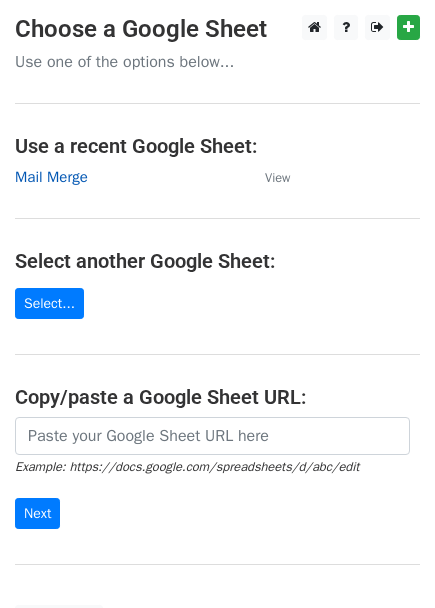 click on "Mail Merge" at bounding box center [51, 177] 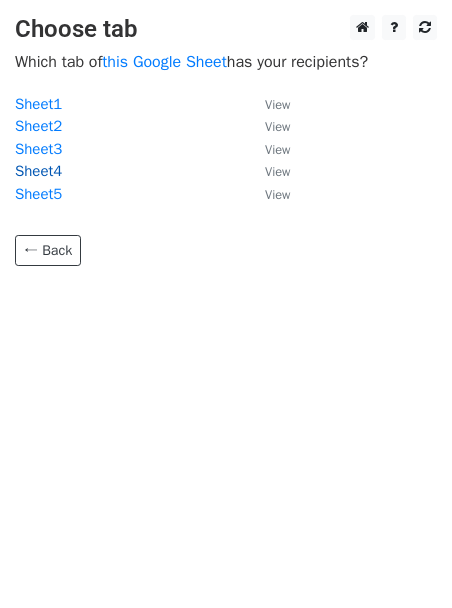 scroll, scrollTop: 0, scrollLeft: 0, axis: both 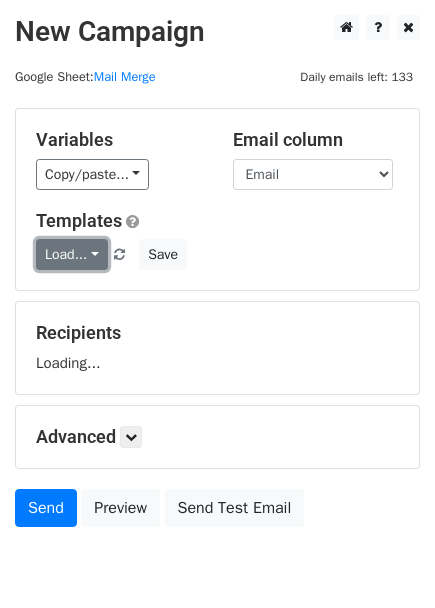 click on "Load..." at bounding box center [72, 254] 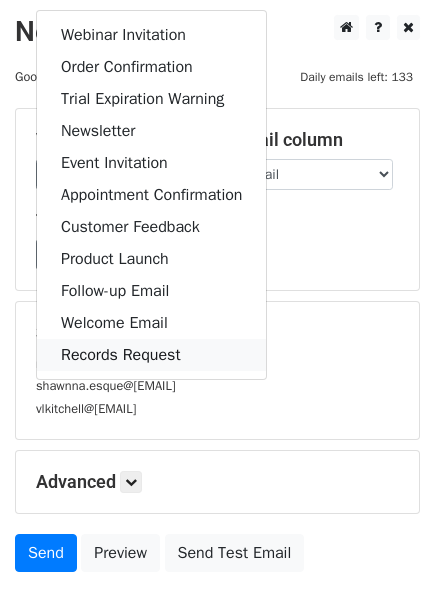 click on "Records Request" at bounding box center (151, 355) 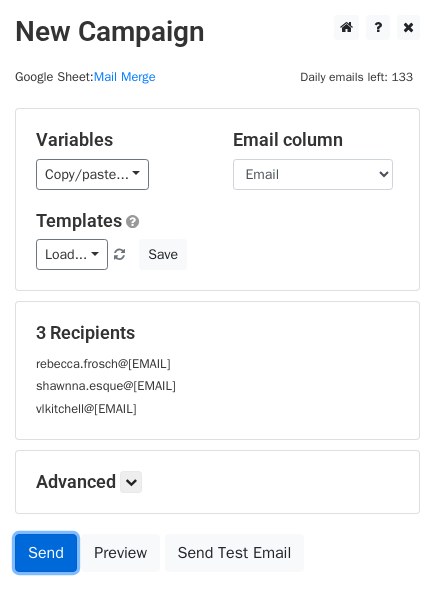 click on "Send" at bounding box center (46, 553) 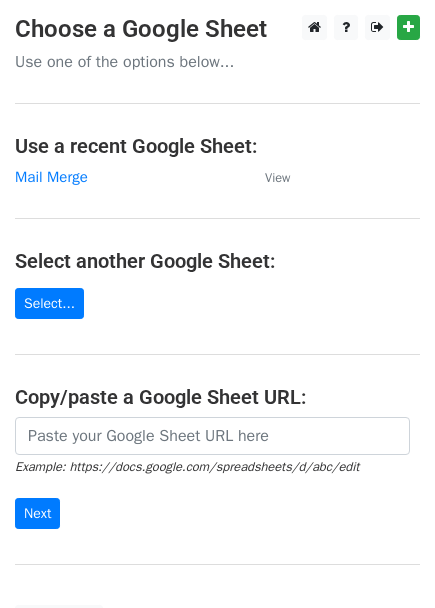 scroll, scrollTop: 0, scrollLeft: 0, axis: both 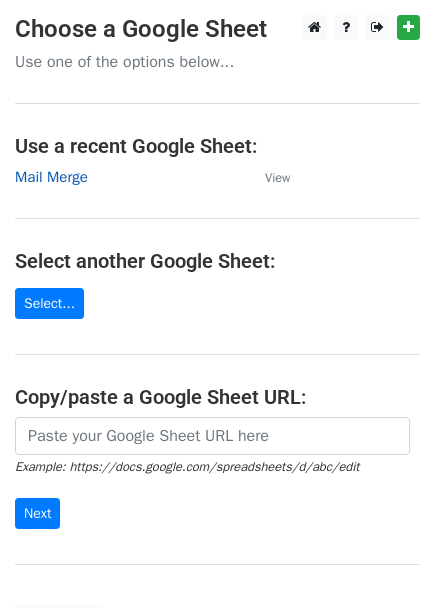 click on "Mail Merge" at bounding box center [51, 177] 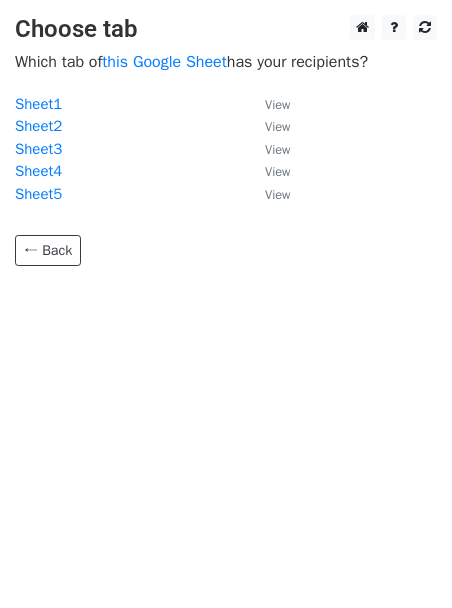 scroll, scrollTop: 0, scrollLeft: 0, axis: both 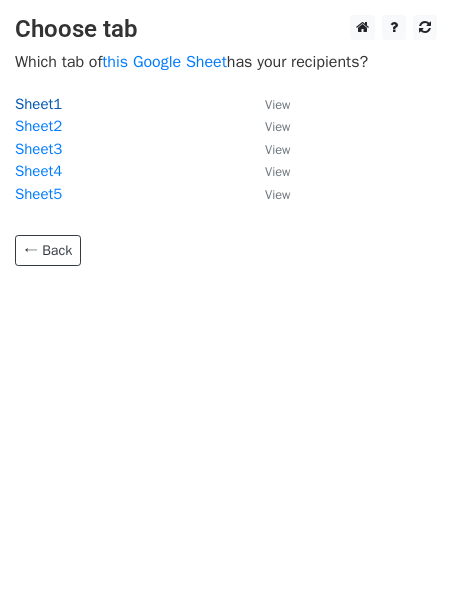 click on "Sheet1" at bounding box center (38, 104) 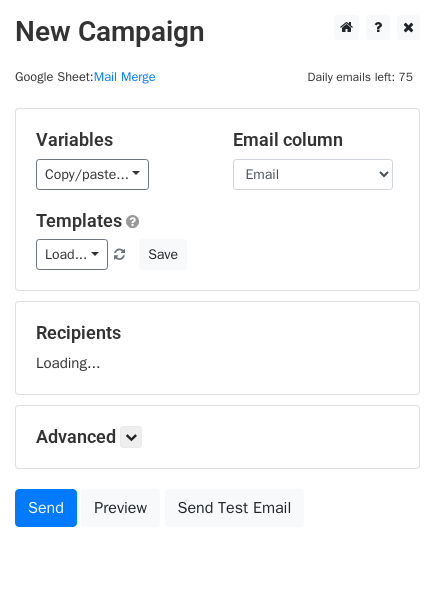 scroll, scrollTop: 0, scrollLeft: 0, axis: both 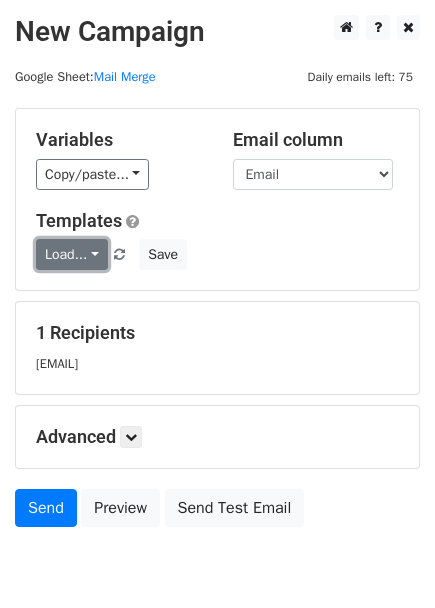 click on "Load..." at bounding box center [72, 254] 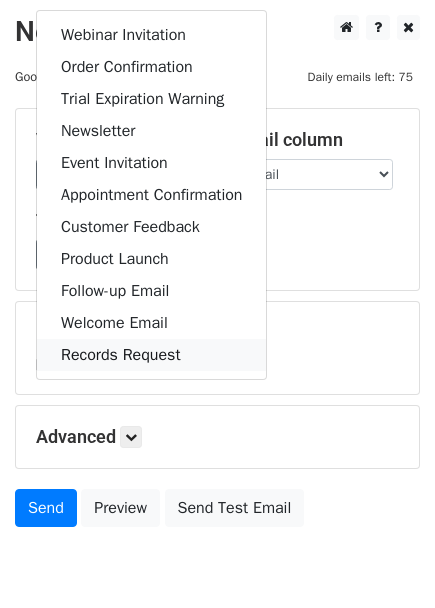 click on "Records Request" at bounding box center (151, 355) 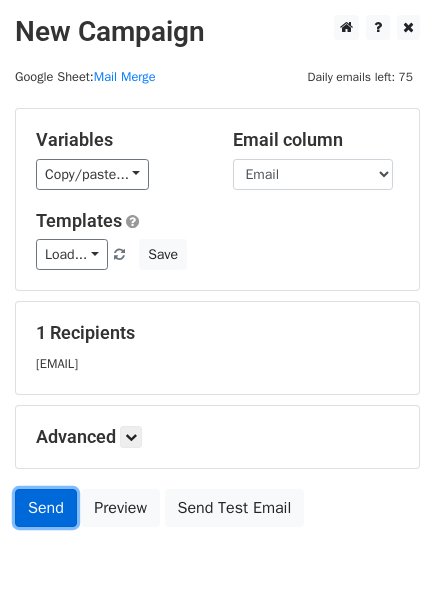 click on "Send" at bounding box center [46, 508] 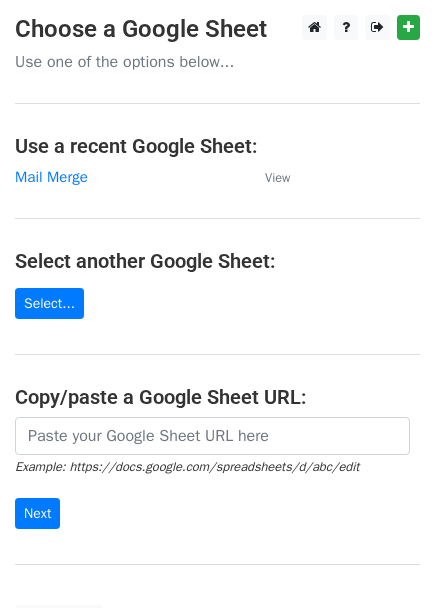 scroll, scrollTop: 0, scrollLeft: 0, axis: both 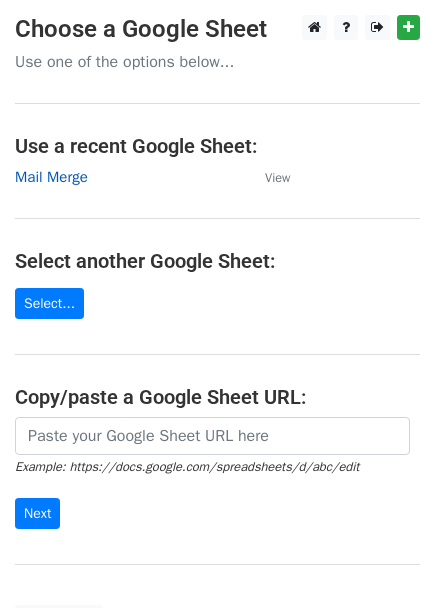 click on "Mail Merge" at bounding box center [51, 177] 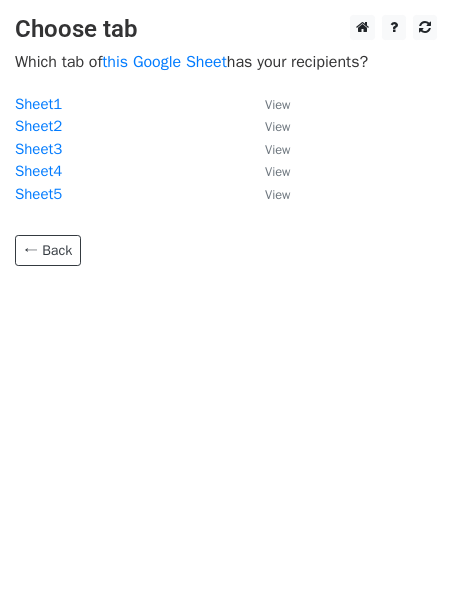 scroll, scrollTop: 0, scrollLeft: 0, axis: both 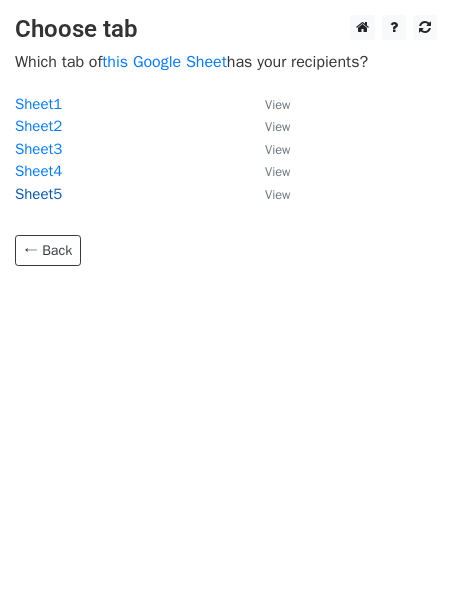 click on "Sheet5" at bounding box center (38, 194) 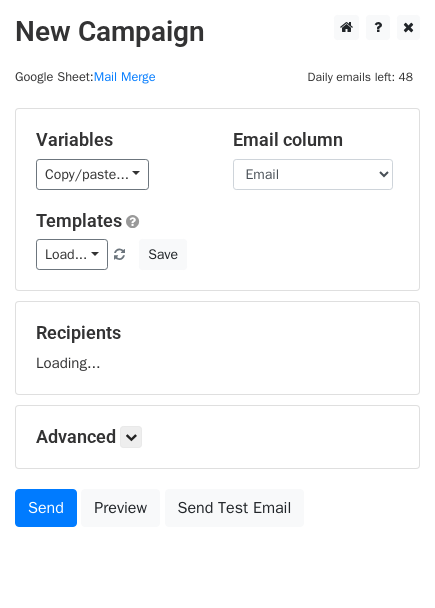 scroll, scrollTop: 0, scrollLeft: 0, axis: both 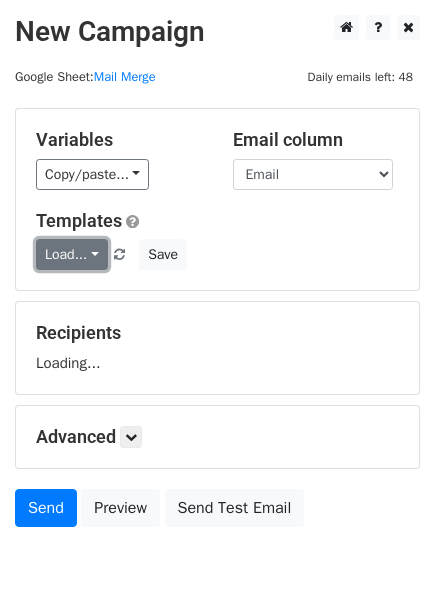 click on "Load..." at bounding box center (72, 254) 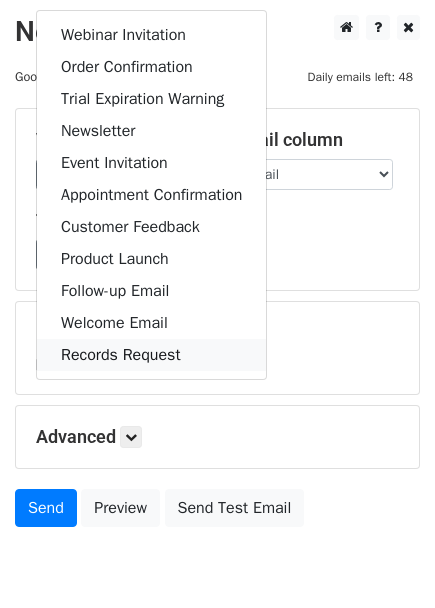 click on "Records Request" at bounding box center (151, 355) 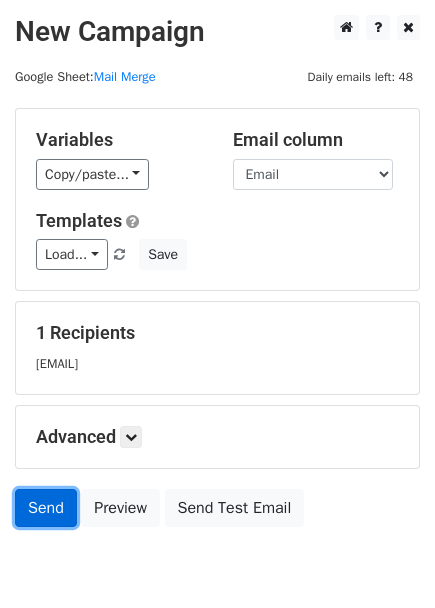 click on "Send" at bounding box center [46, 508] 